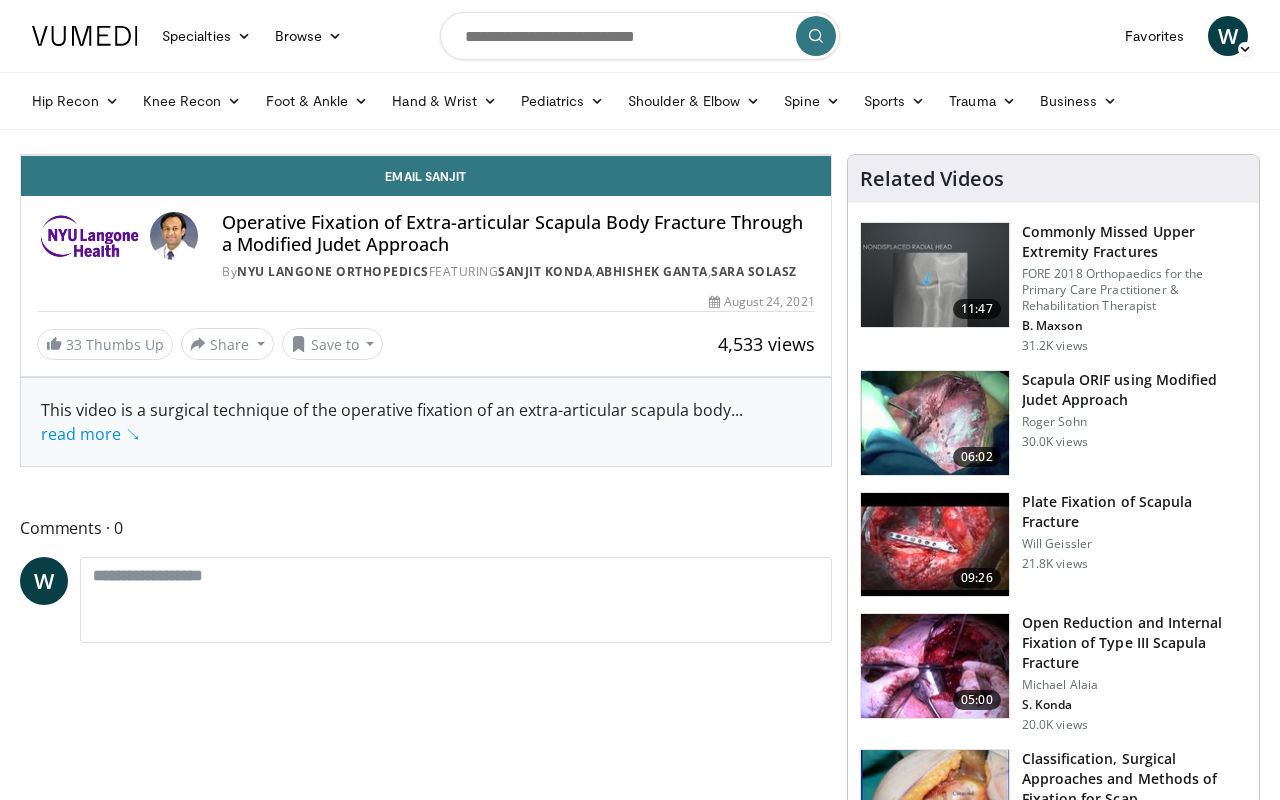 scroll, scrollTop: 0, scrollLeft: 0, axis: both 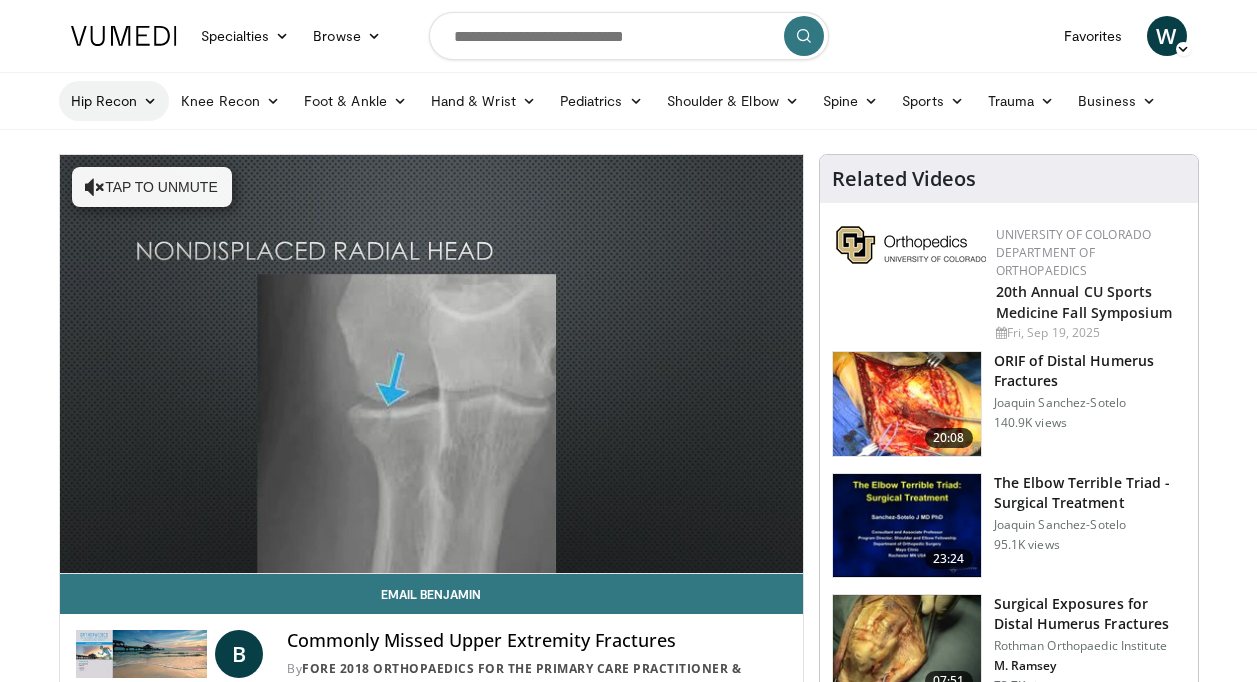 click at bounding box center [150, 101] 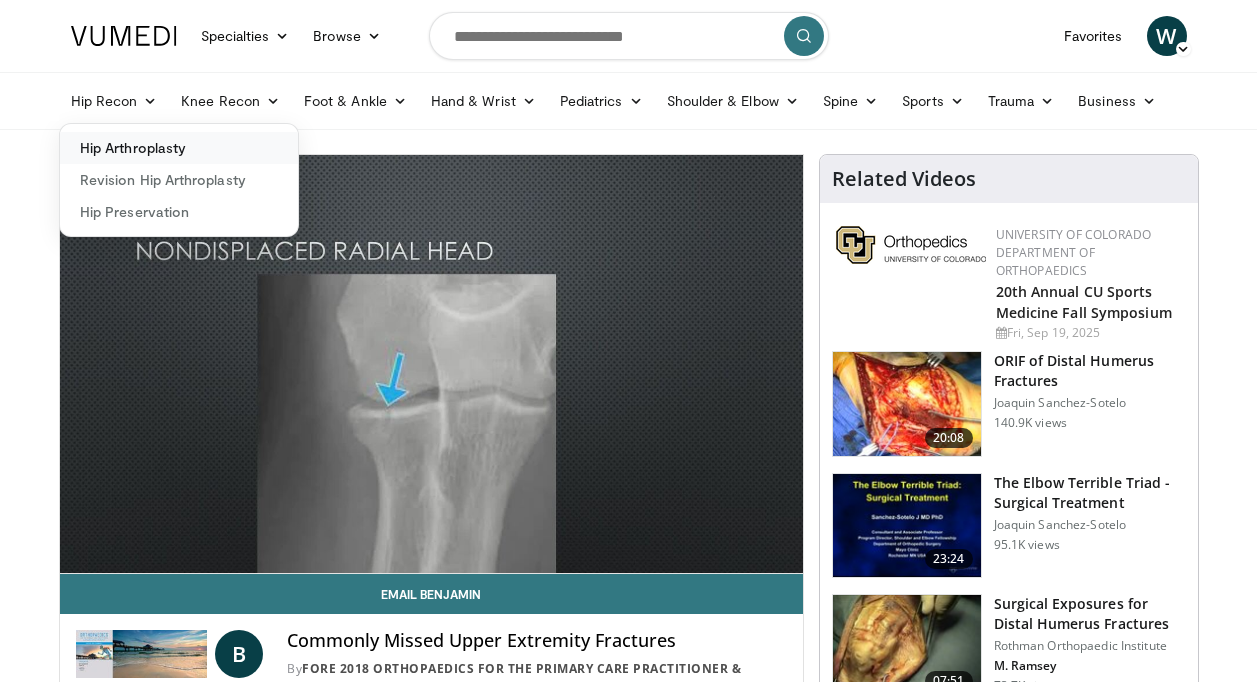click on "Hip Arthroplasty" at bounding box center [179, 148] 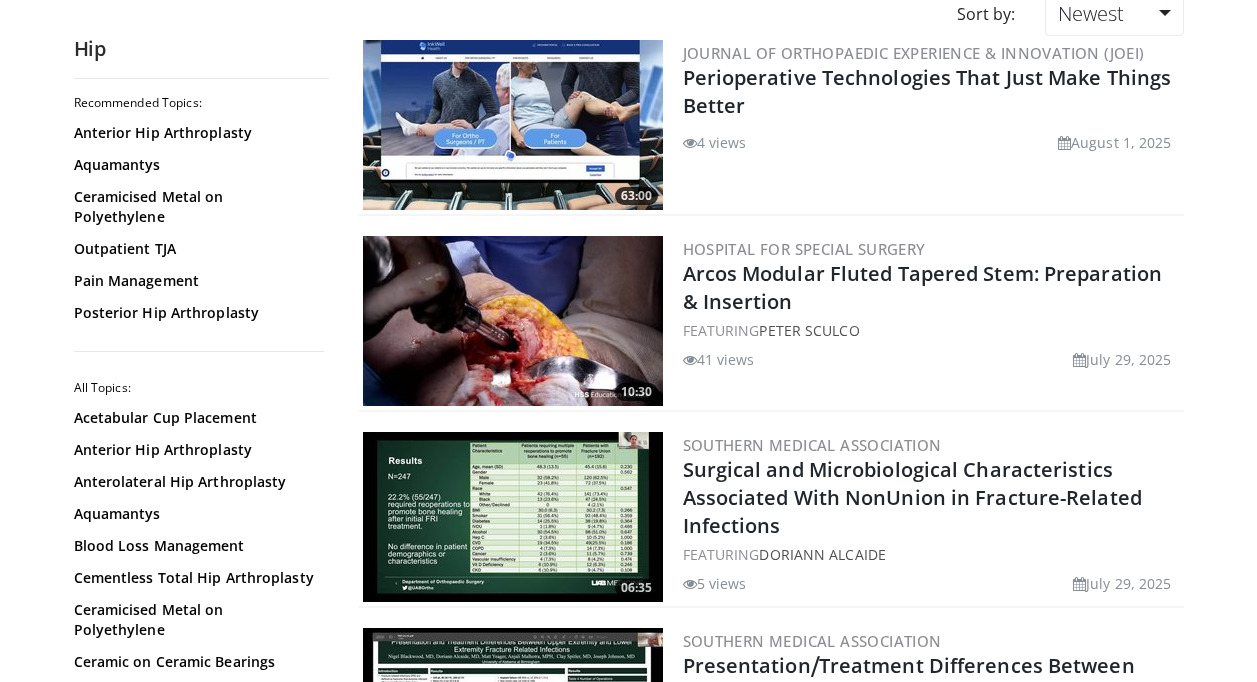 scroll, scrollTop: 0, scrollLeft: 0, axis: both 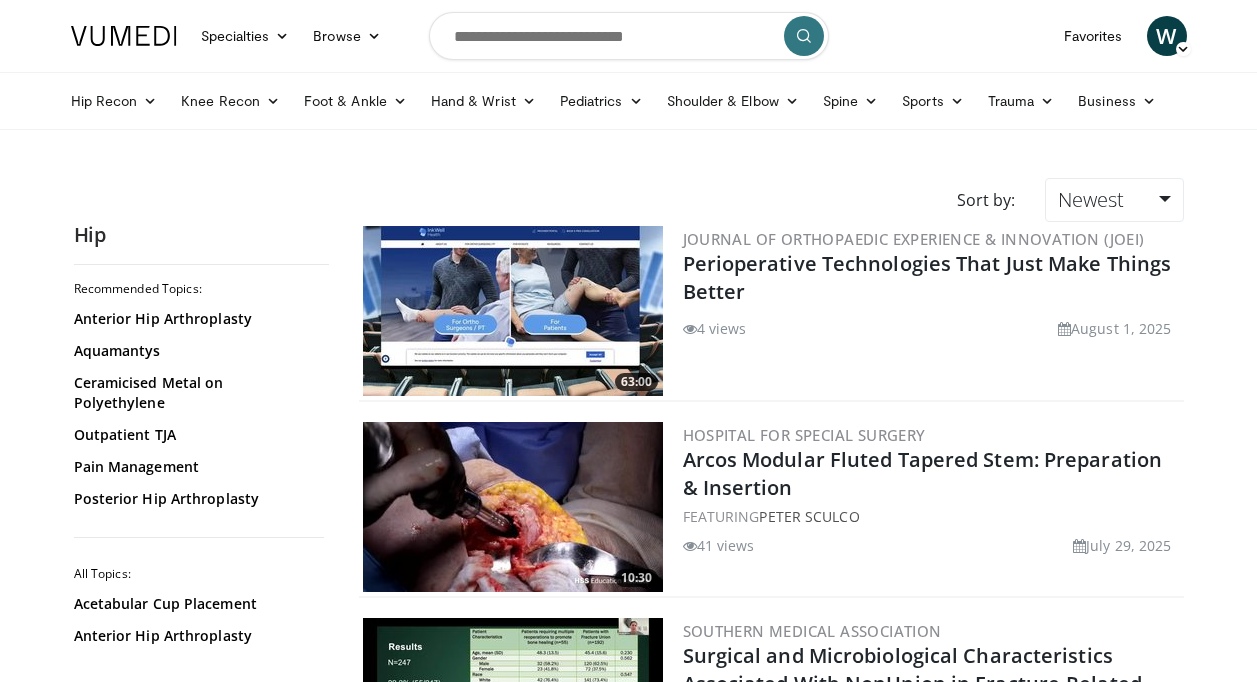 click at bounding box center (124, 36) 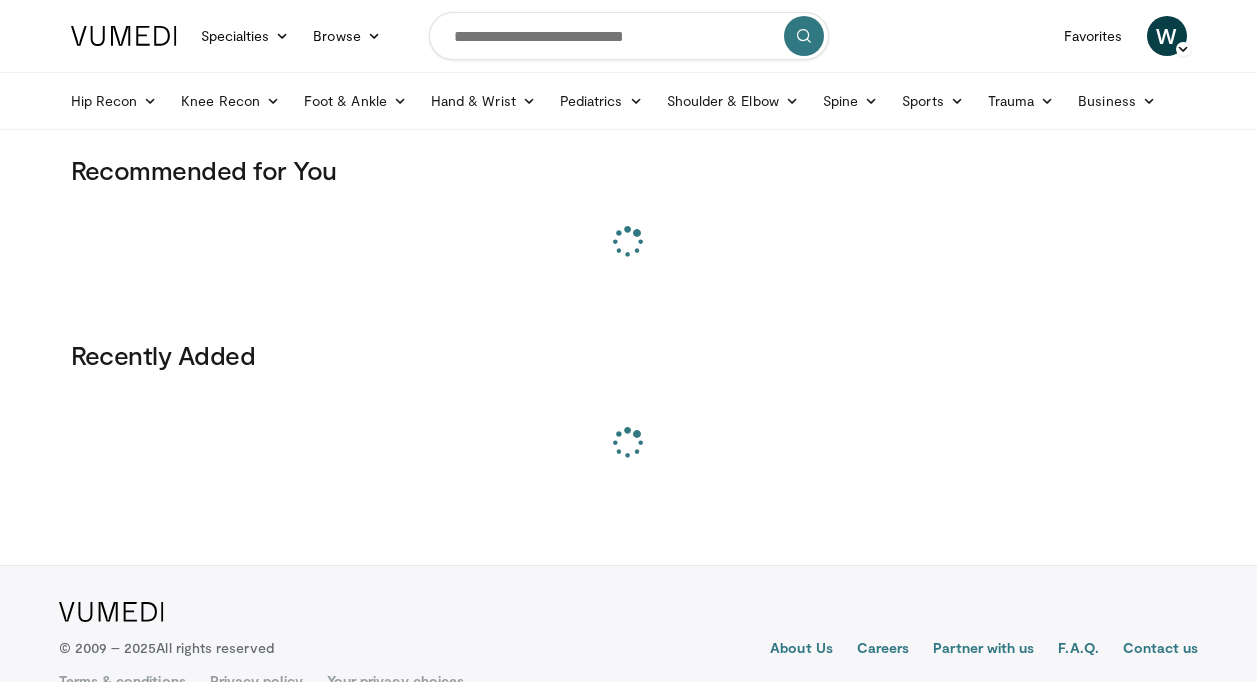 scroll, scrollTop: 0, scrollLeft: 0, axis: both 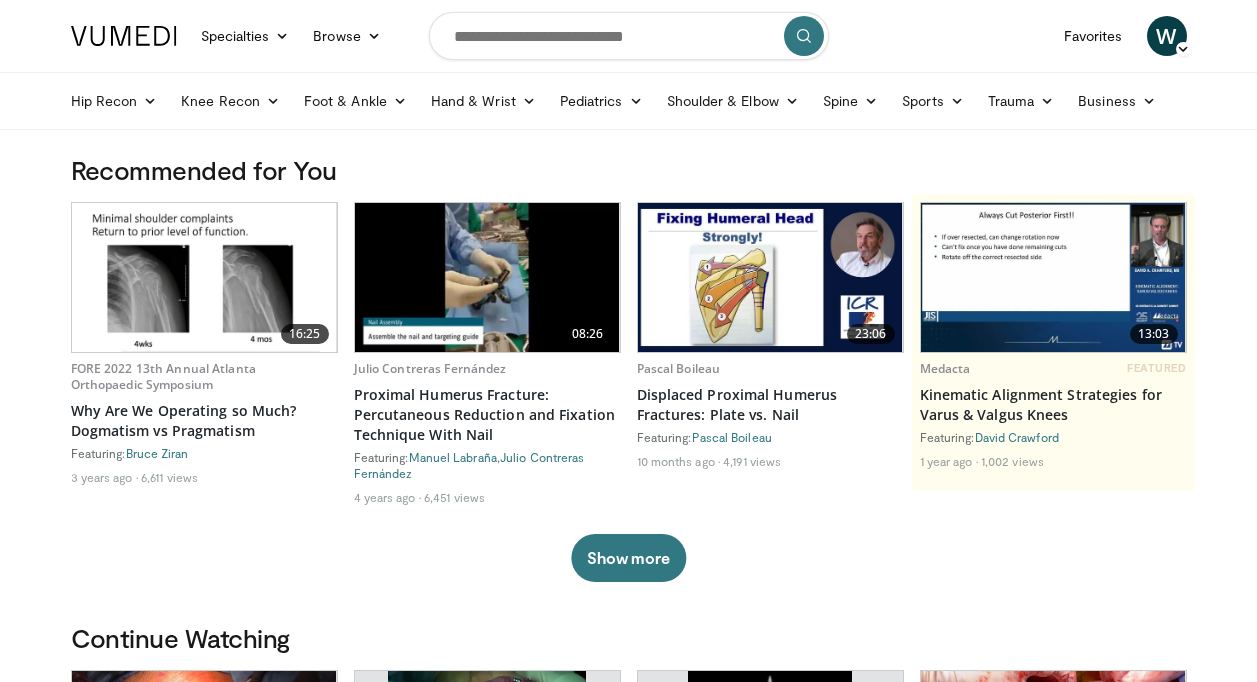 click at bounding box center (487, 277) 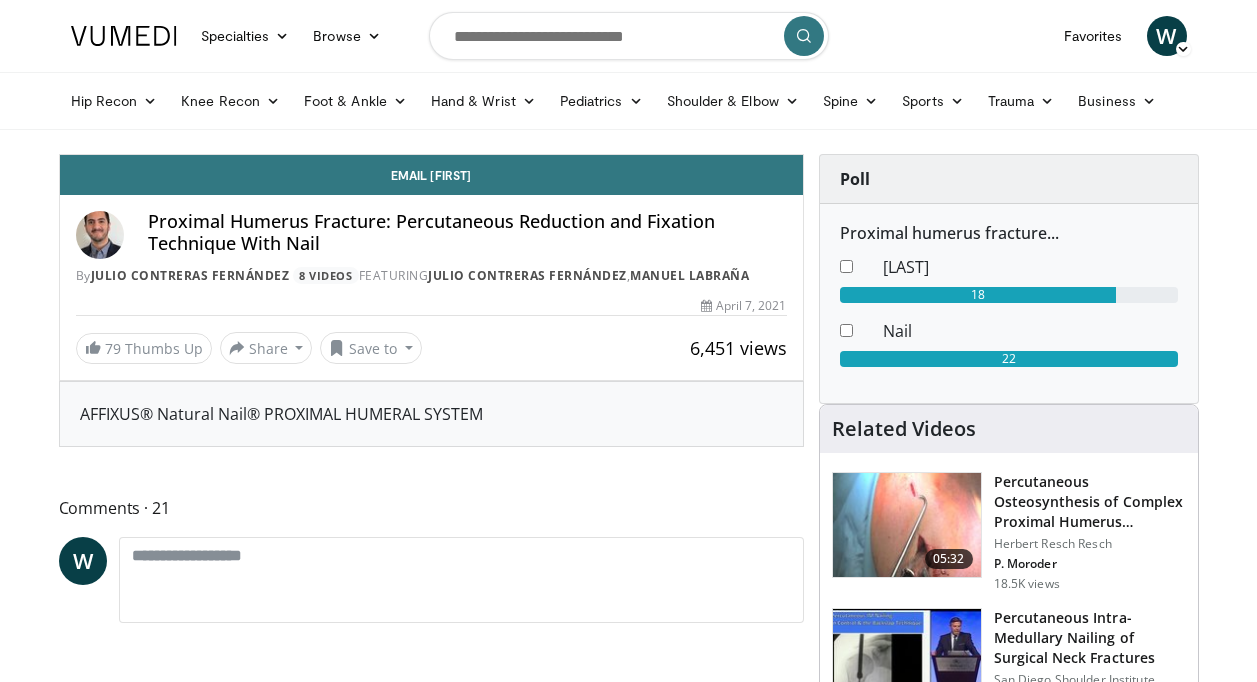 scroll, scrollTop: 0, scrollLeft: 0, axis: both 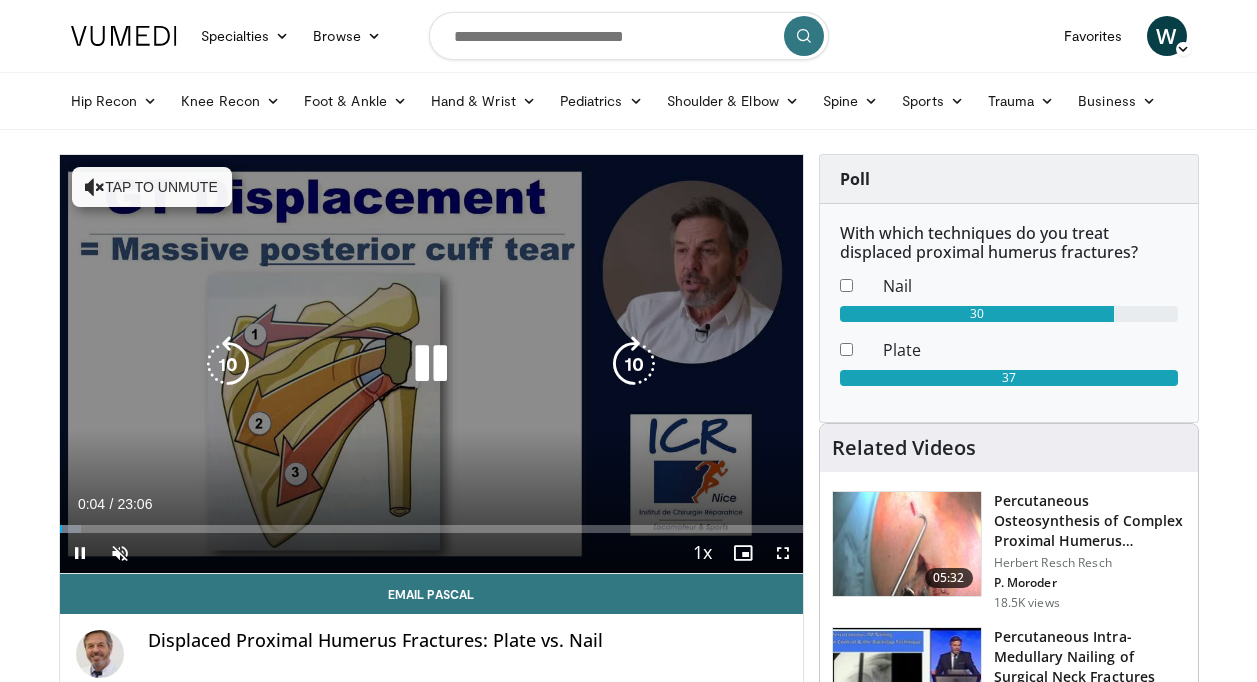 click at bounding box center (95, 187) 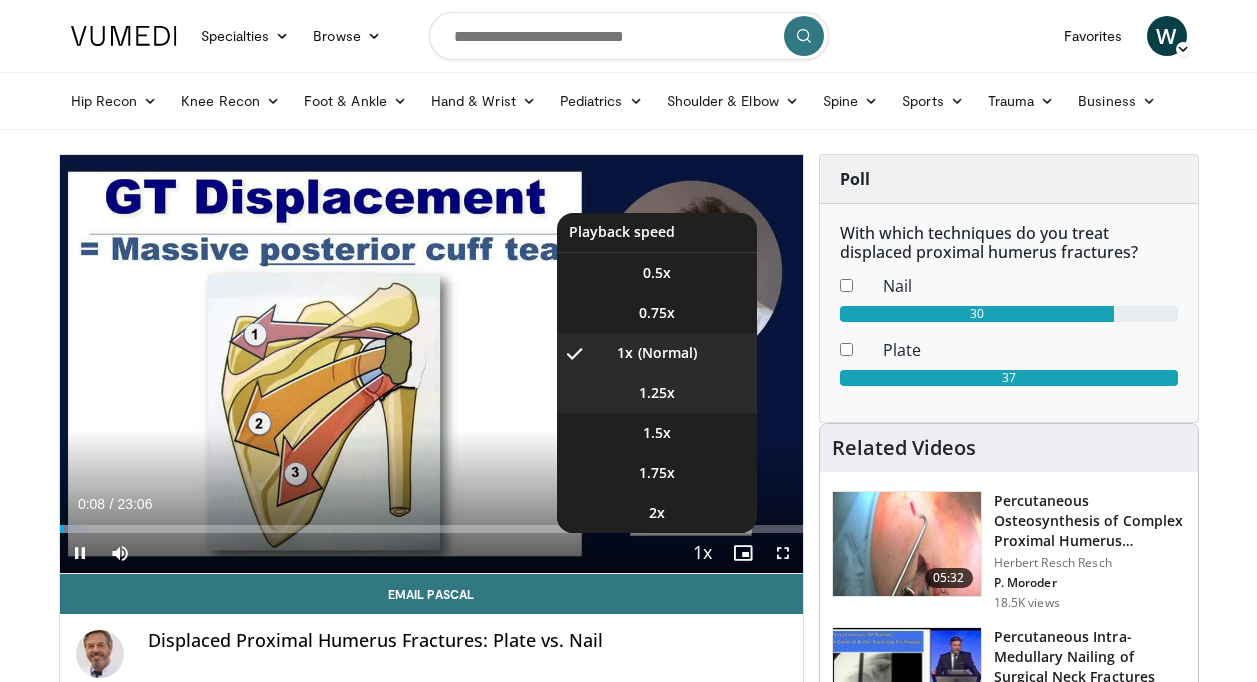 click on "1.25x" at bounding box center (657, 393) 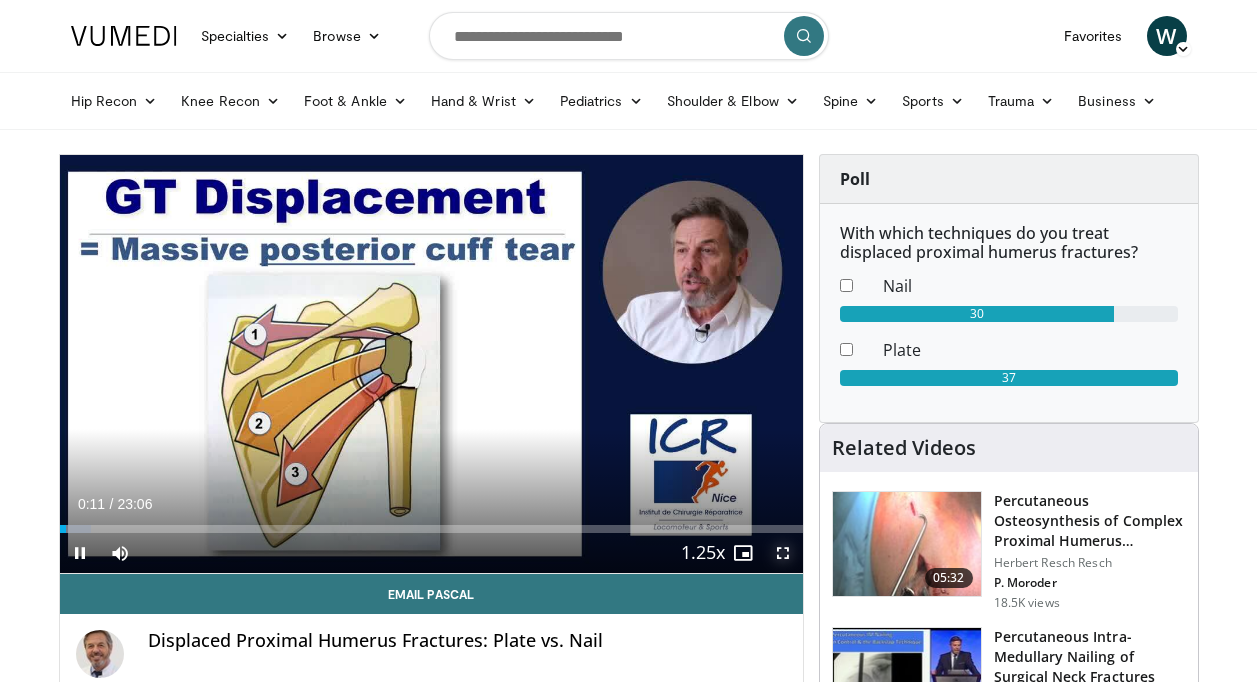 click at bounding box center (783, 553) 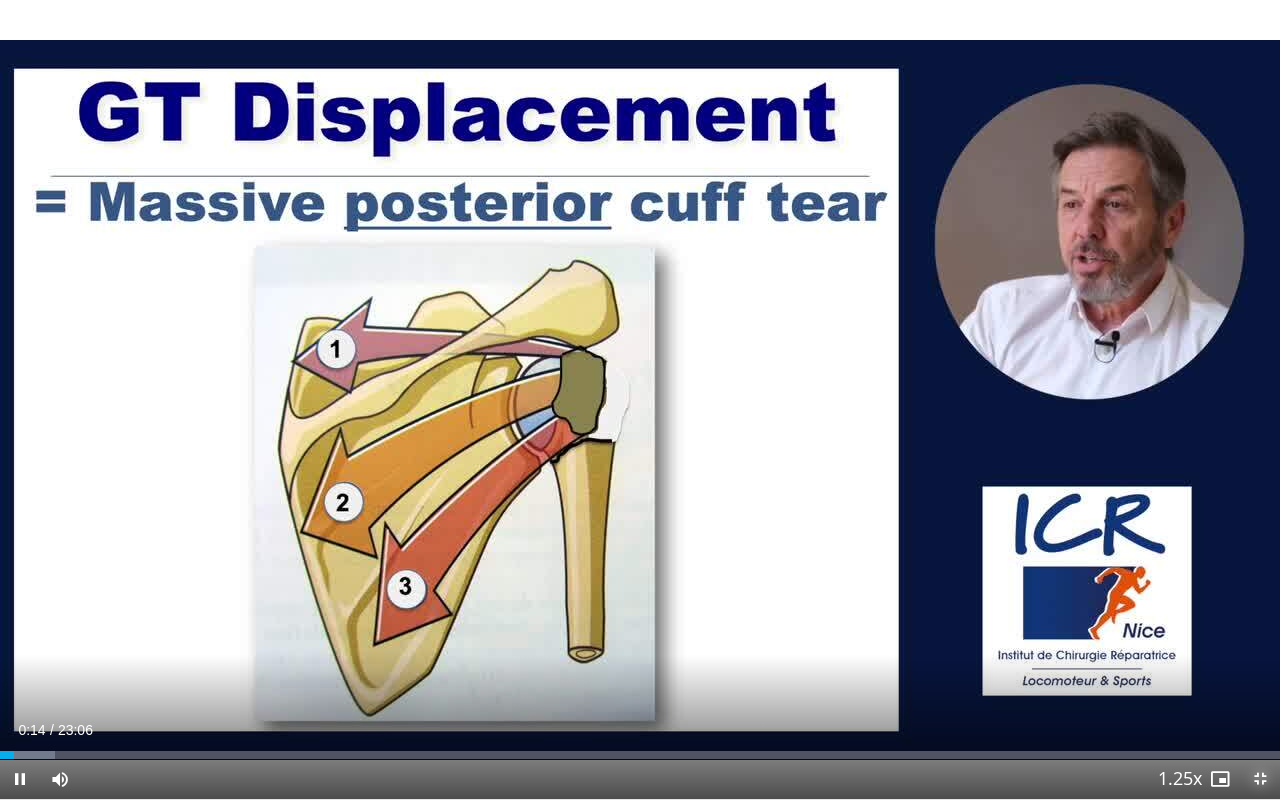 click at bounding box center [1260, 779] 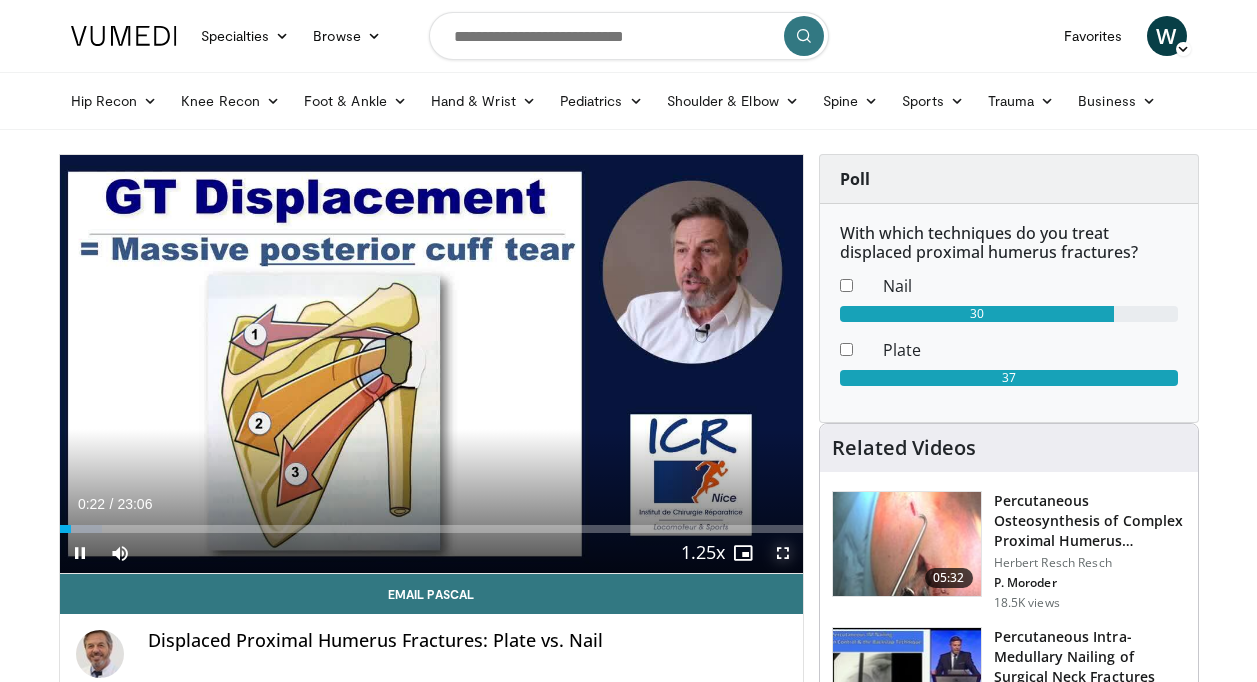 click at bounding box center [783, 553] 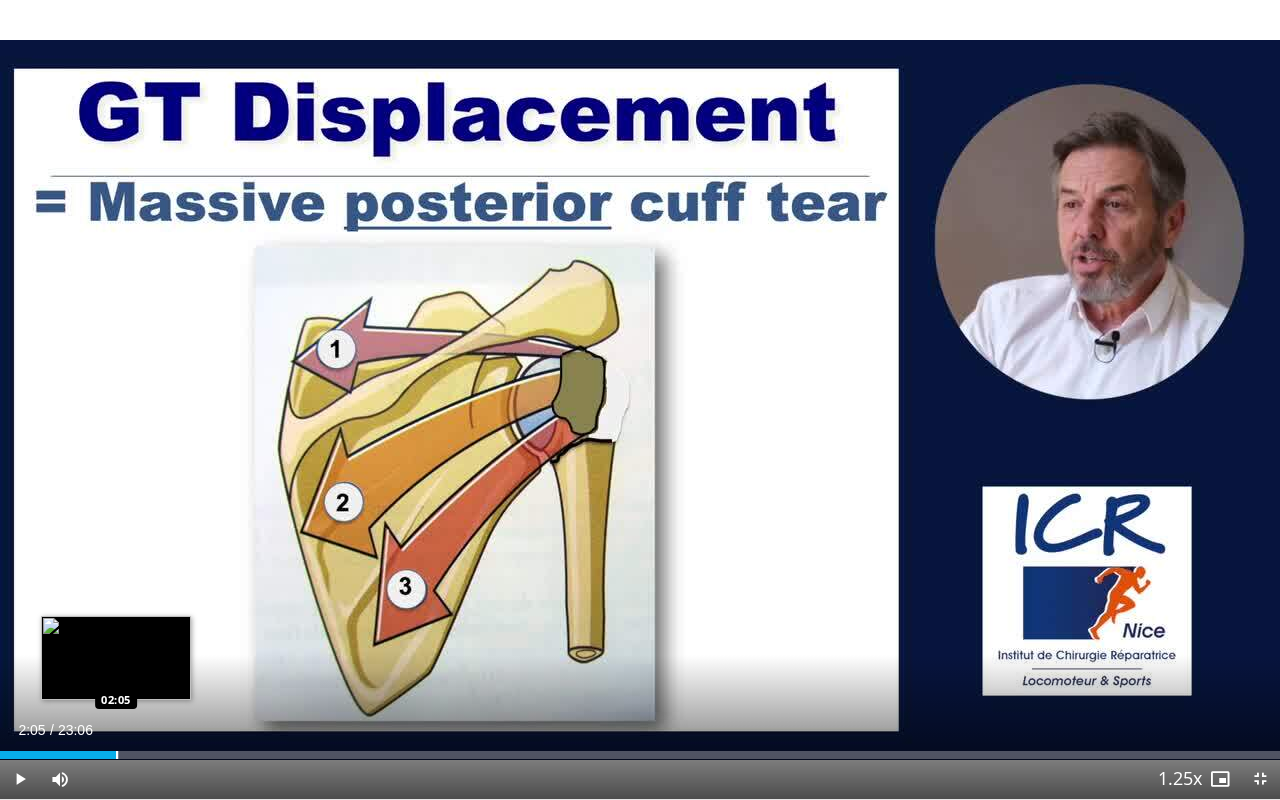 click at bounding box center (117, 755) 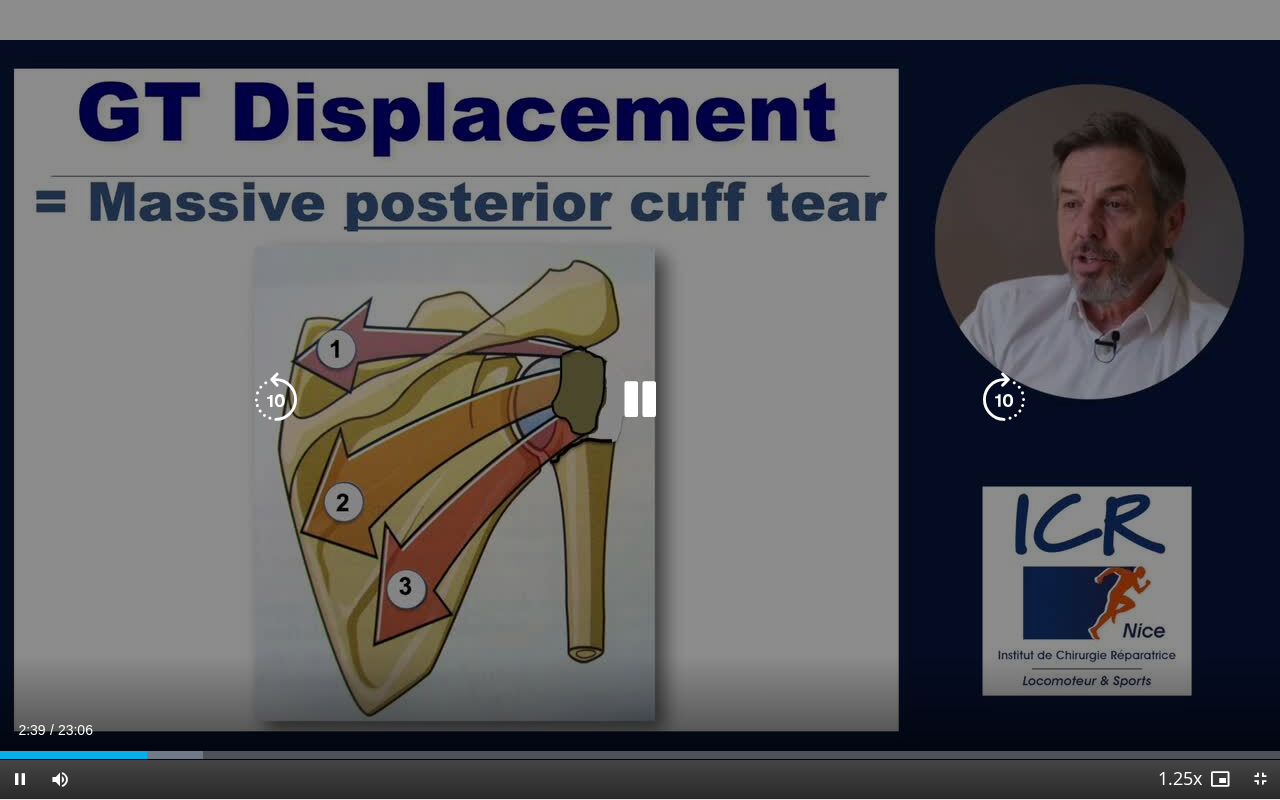 click at bounding box center (640, 400) 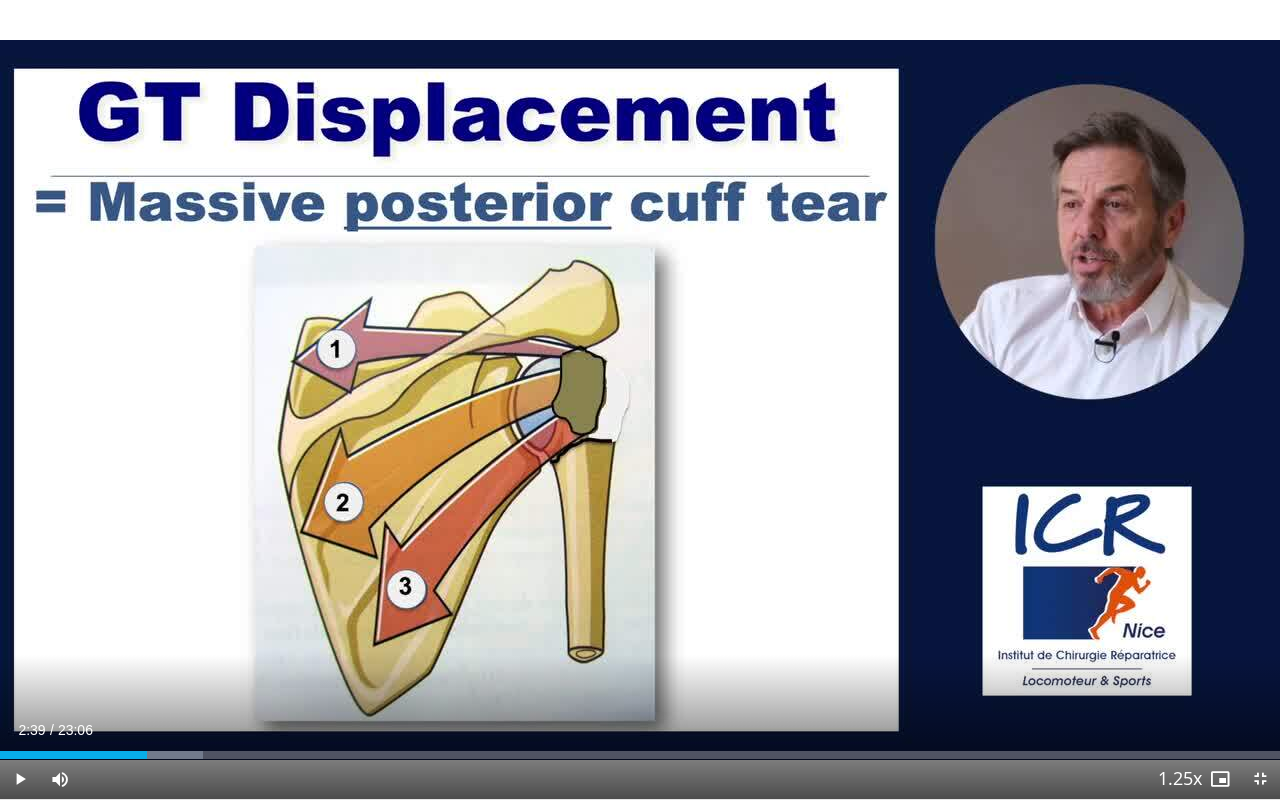 type 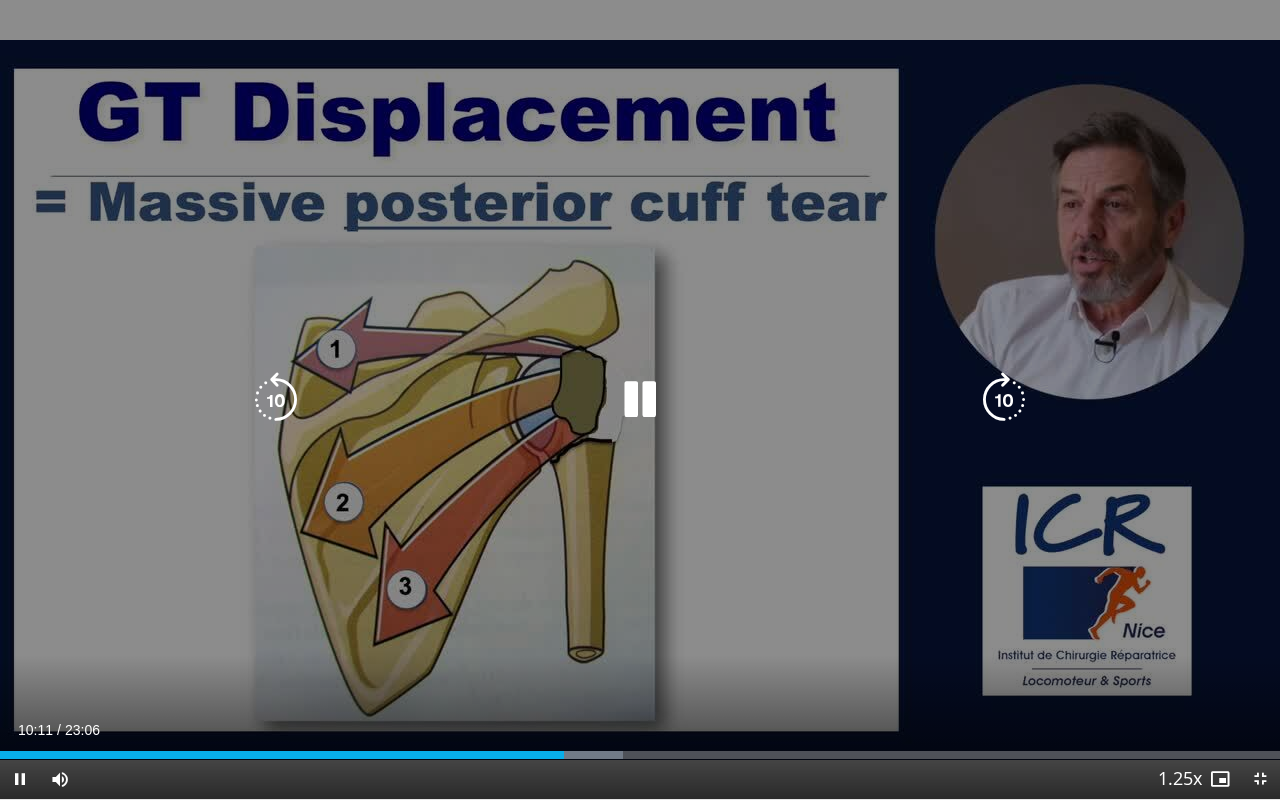 click at bounding box center (640, 400) 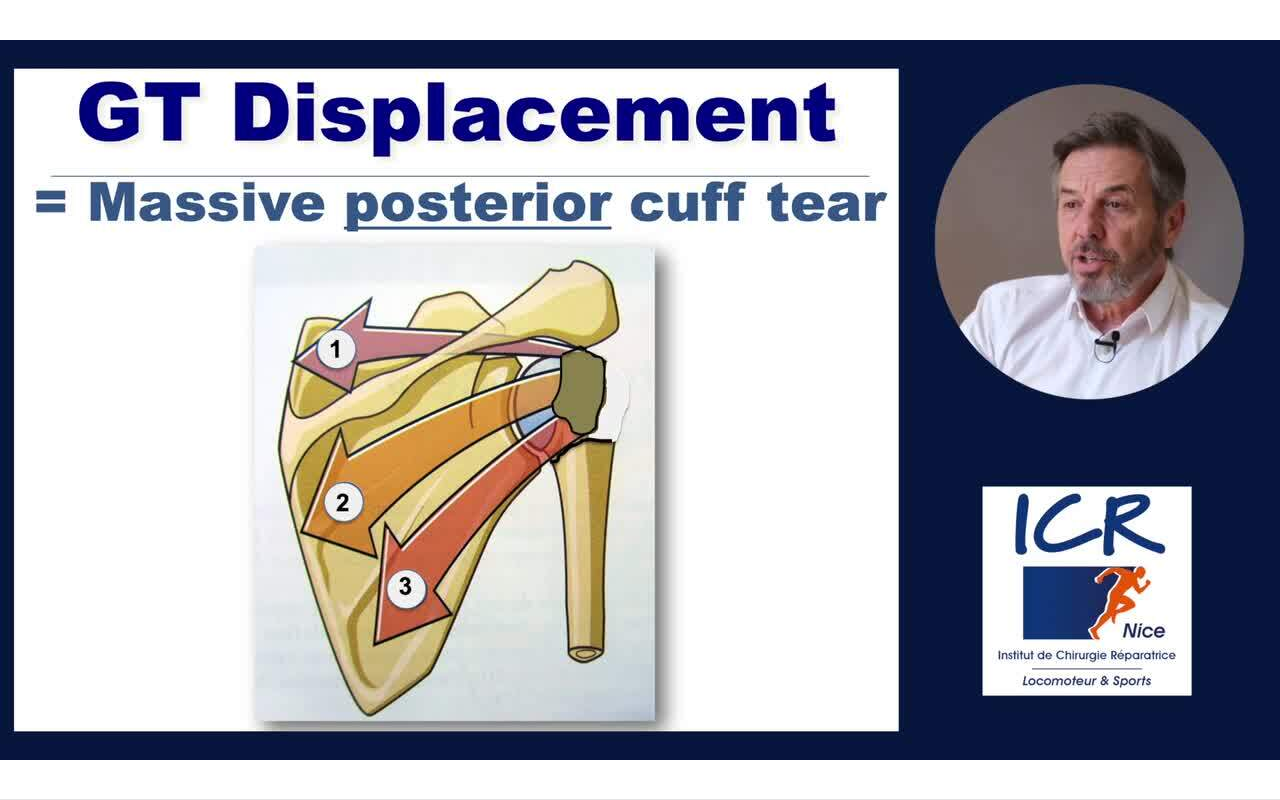 click on "10 seconds
Tap to unmute" at bounding box center (640, 399) 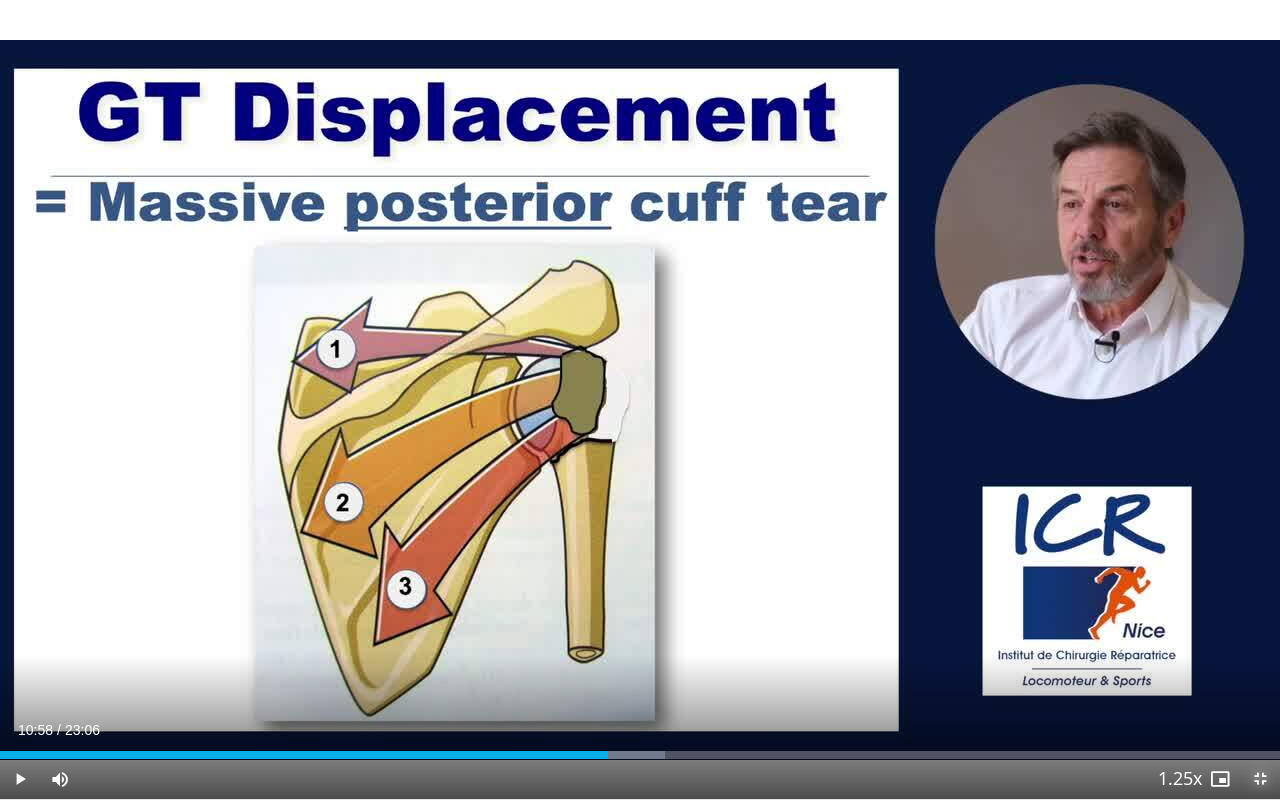 click at bounding box center [1260, 779] 